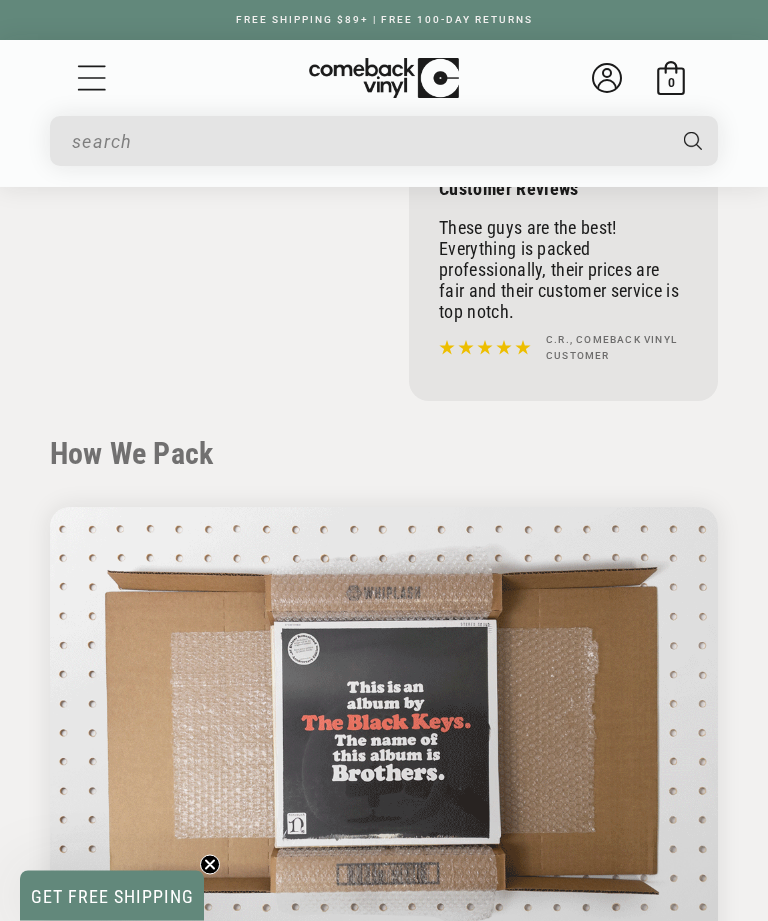 scroll, scrollTop: 584, scrollLeft: 0, axis: vertical 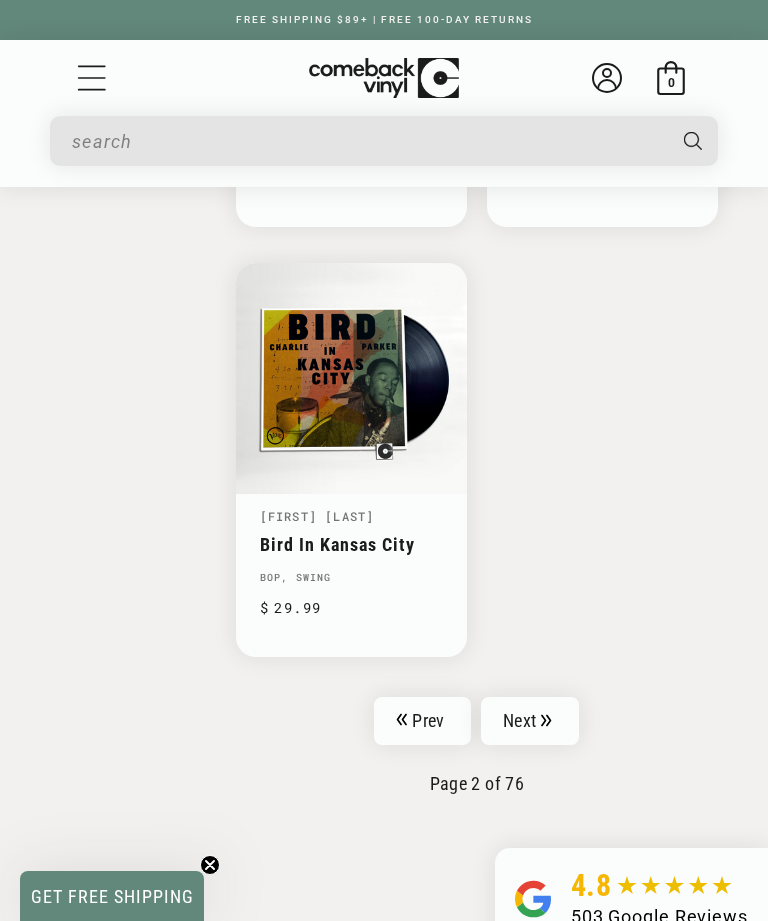 click 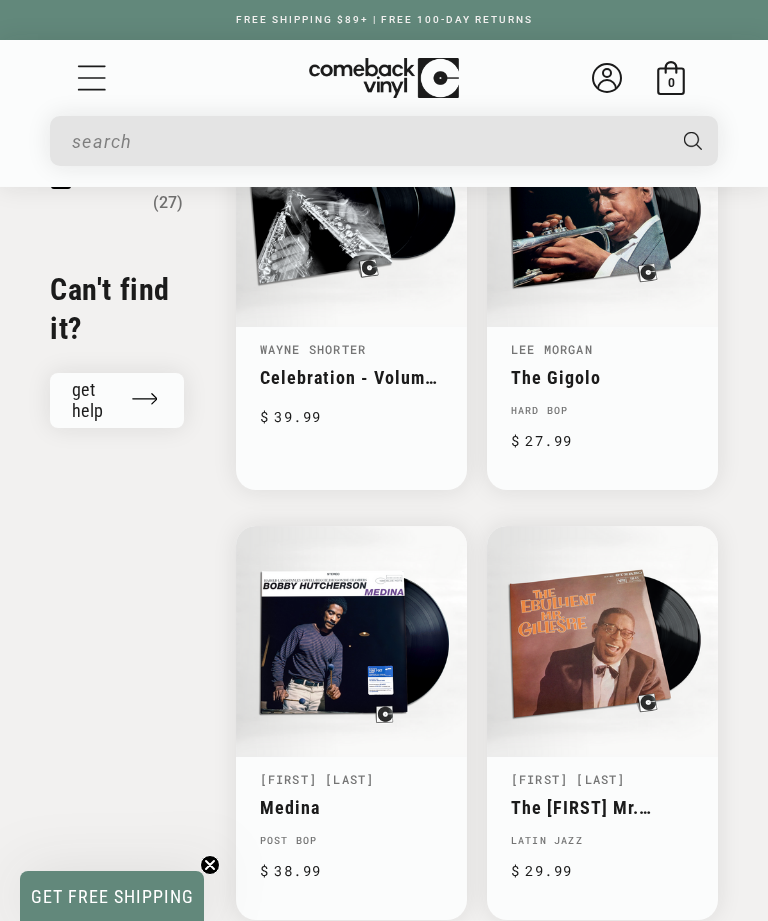 scroll, scrollTop: 2517, scrollLeft: 0, axis: vertical 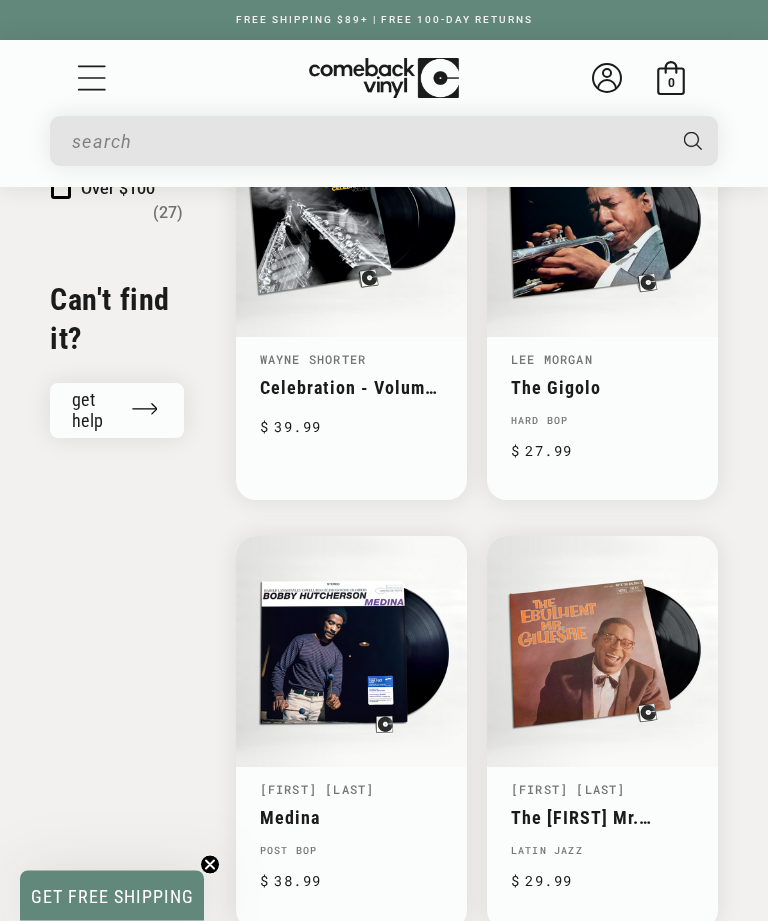 click at bounding box center (367, 141) 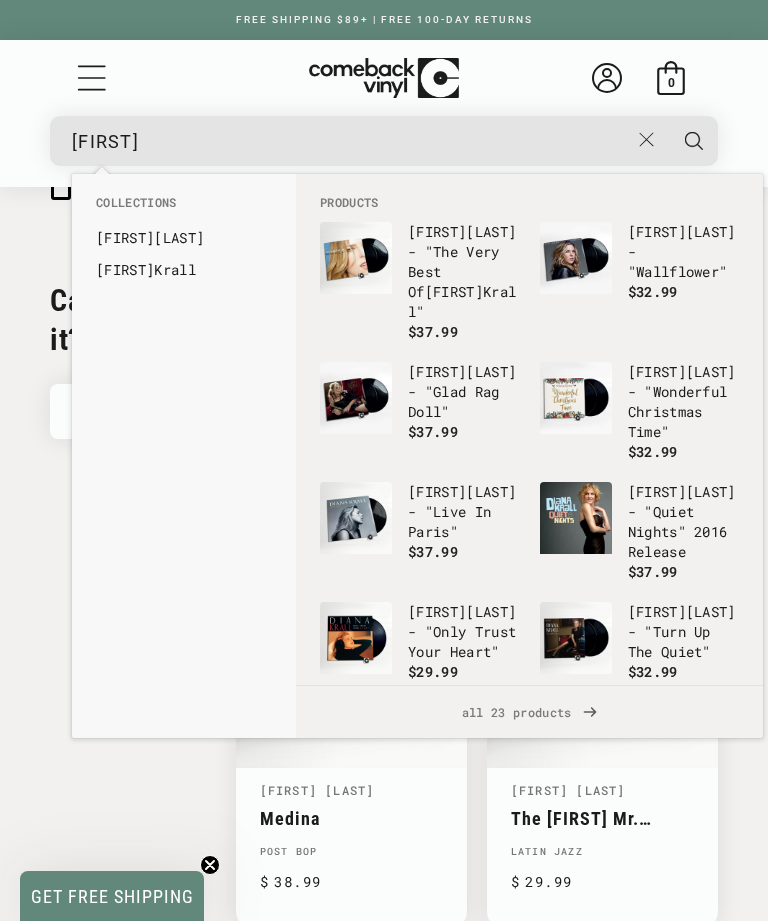 type on "diana" 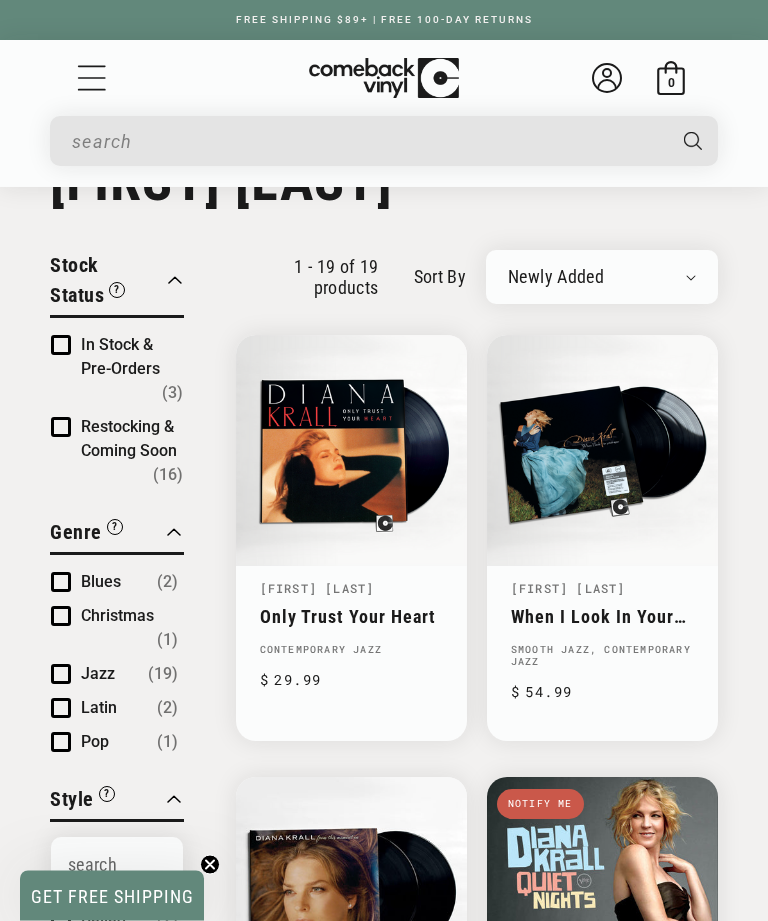 scroll, scrollTop: 0, scrollLeft: 0, axis: both 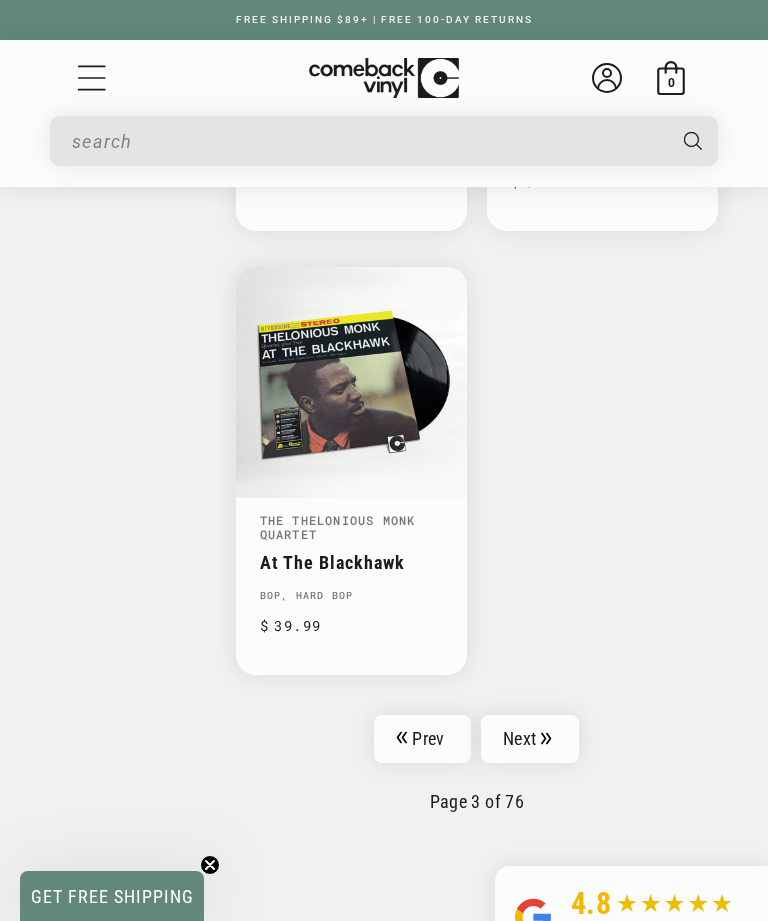 click on "Next" at bounding box center (530, 739) 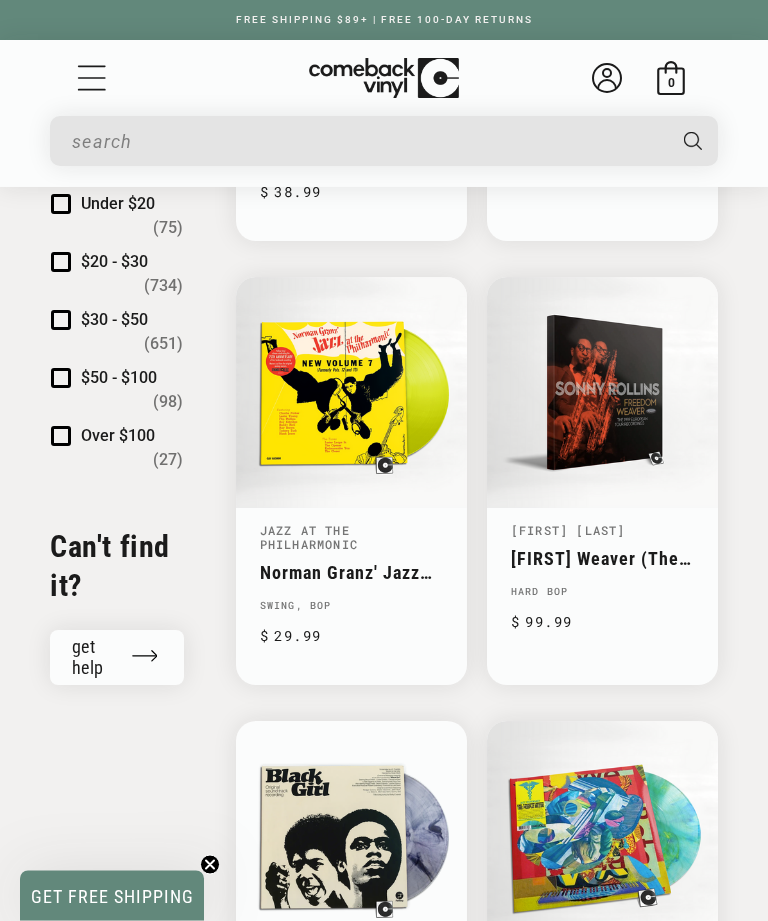 scroll, scrollTop: 2271, scrollLeft: 0, axis: vertical 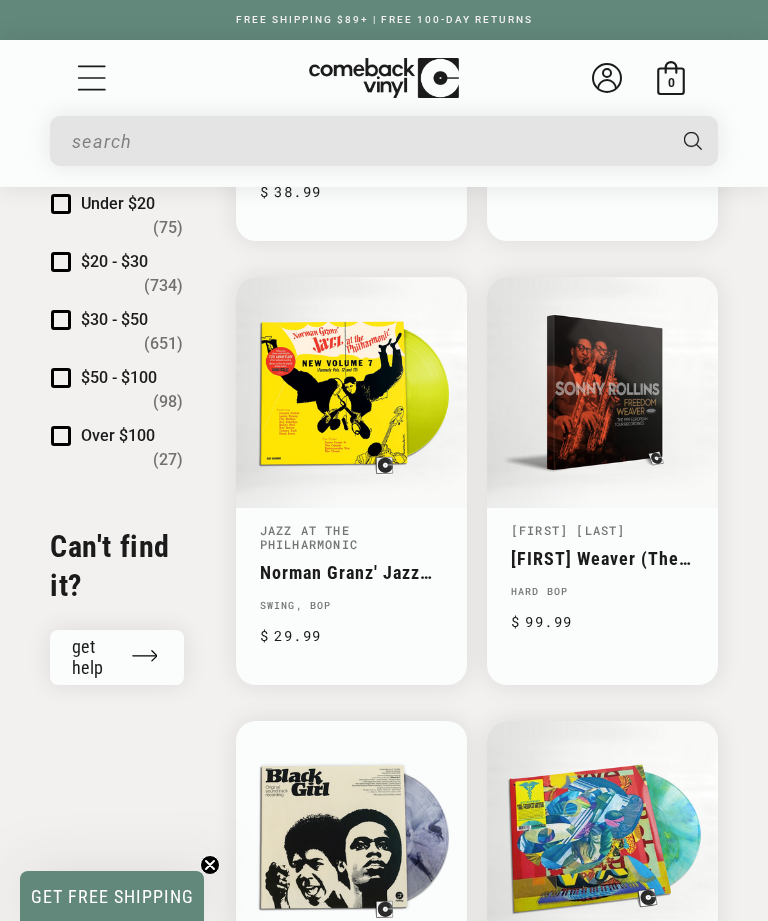 click on "Freedom Weaver (The 1959 European Tour Recordings)" at bounding box center (602, 558) 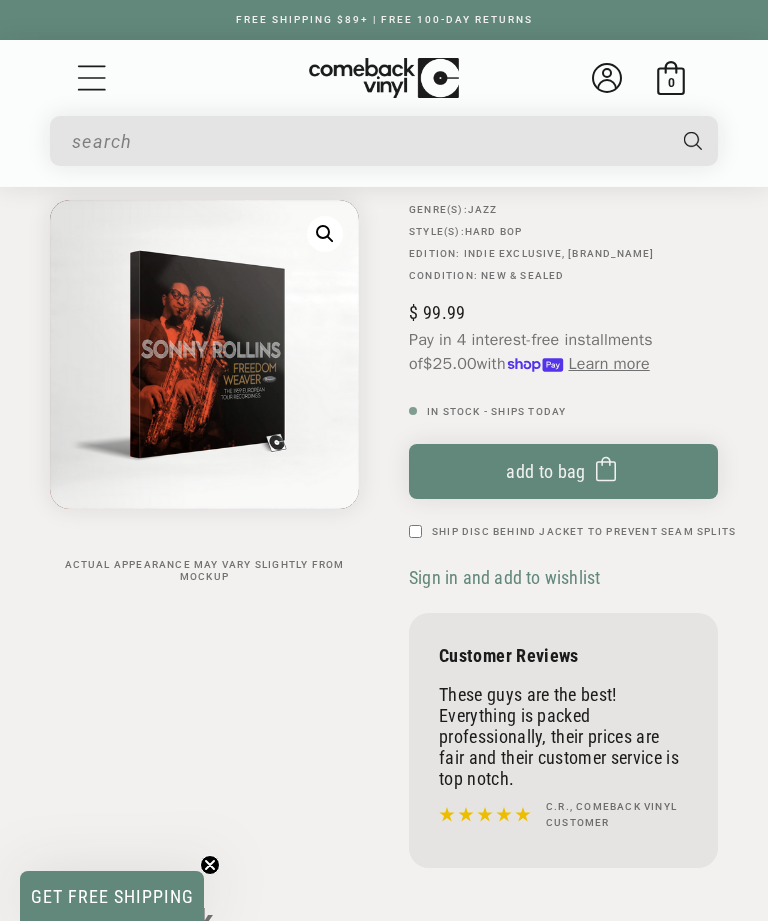 scroll, scrollTop: 0, scrollLeft: 0, axis: both 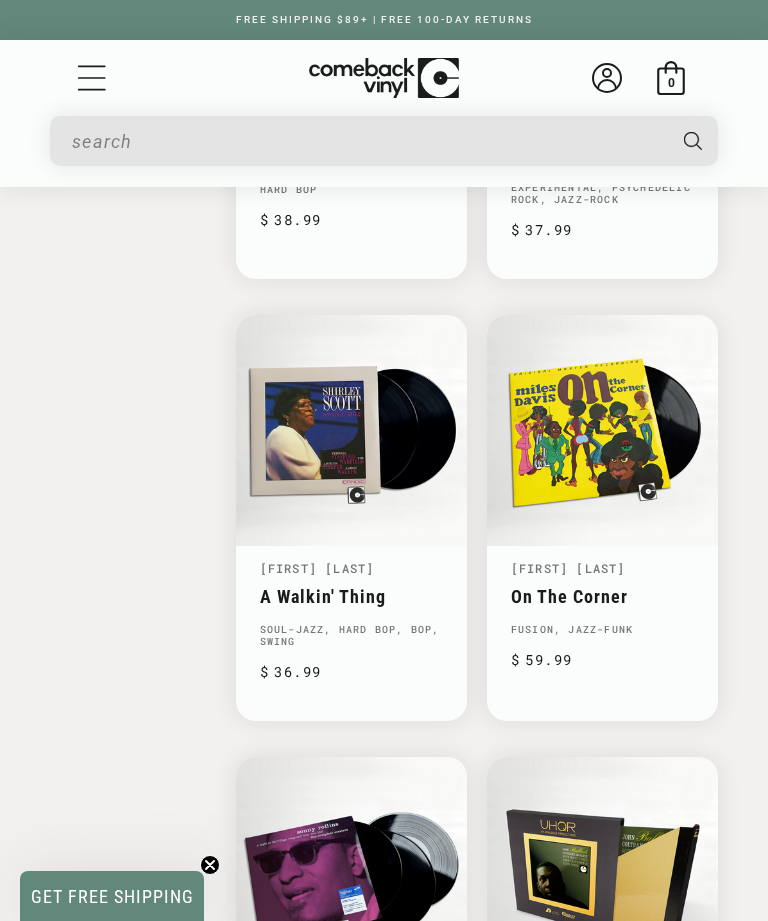 click on "On The Corner" at bounding box center [602, 596] 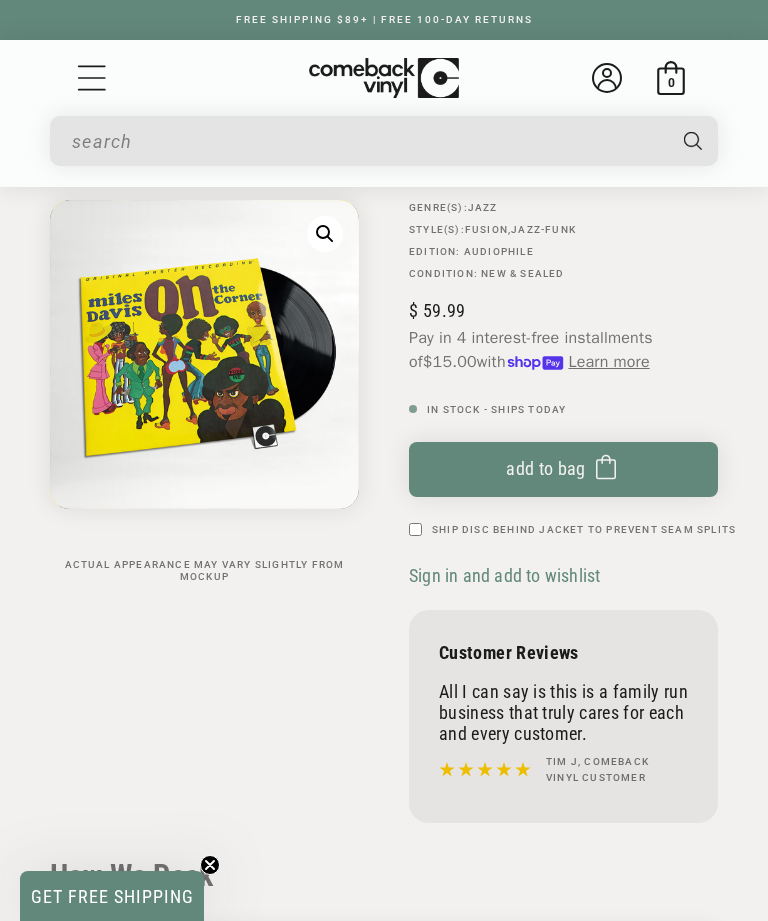 scroll, scrollTop: 168, scrollLeft: 0, axis: vertical 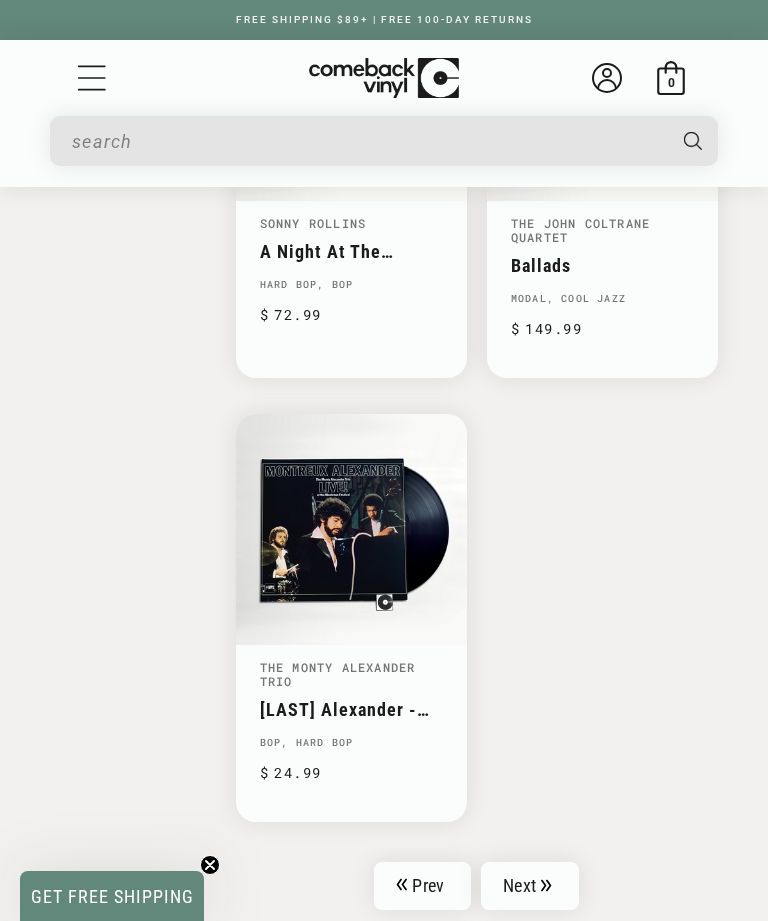 click 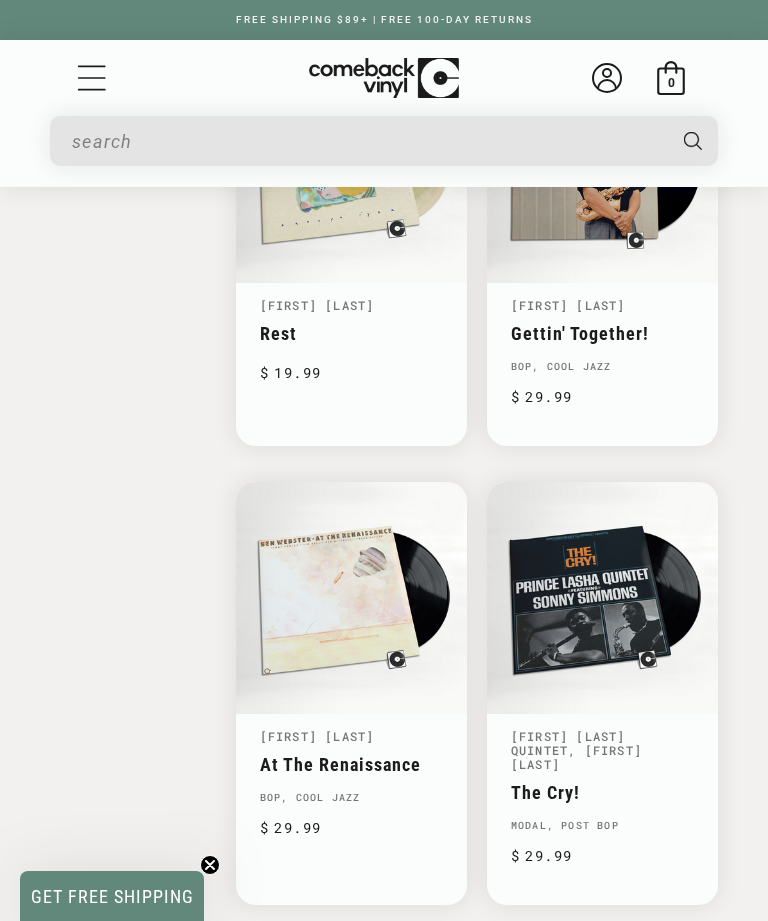 scroll, scrollTop: 3787, scrollLeft: 0, axis: vertical 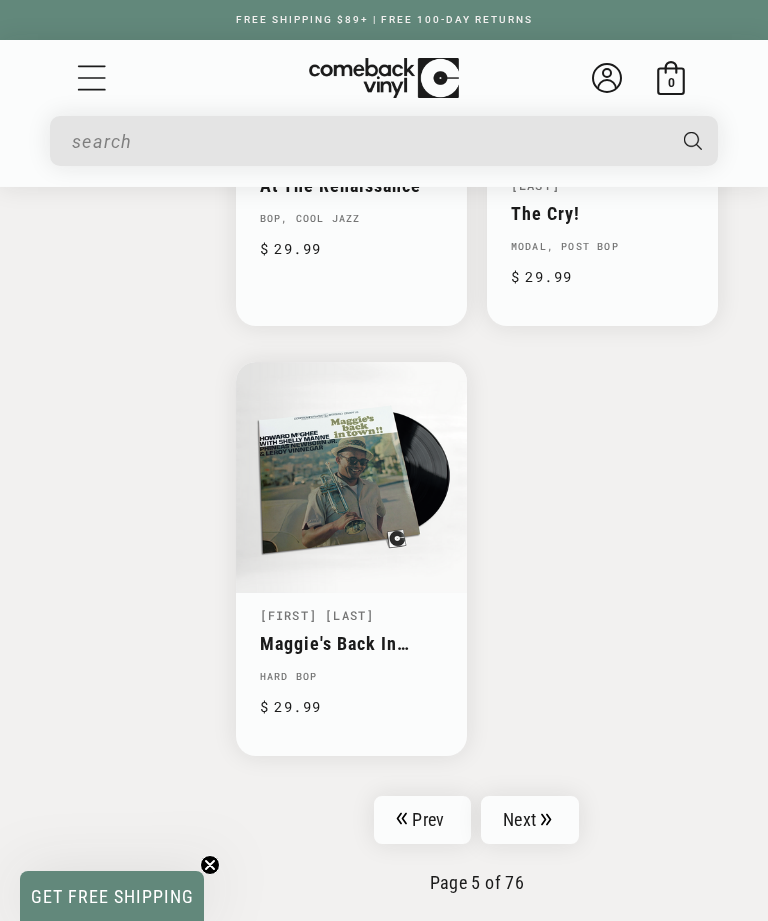 click 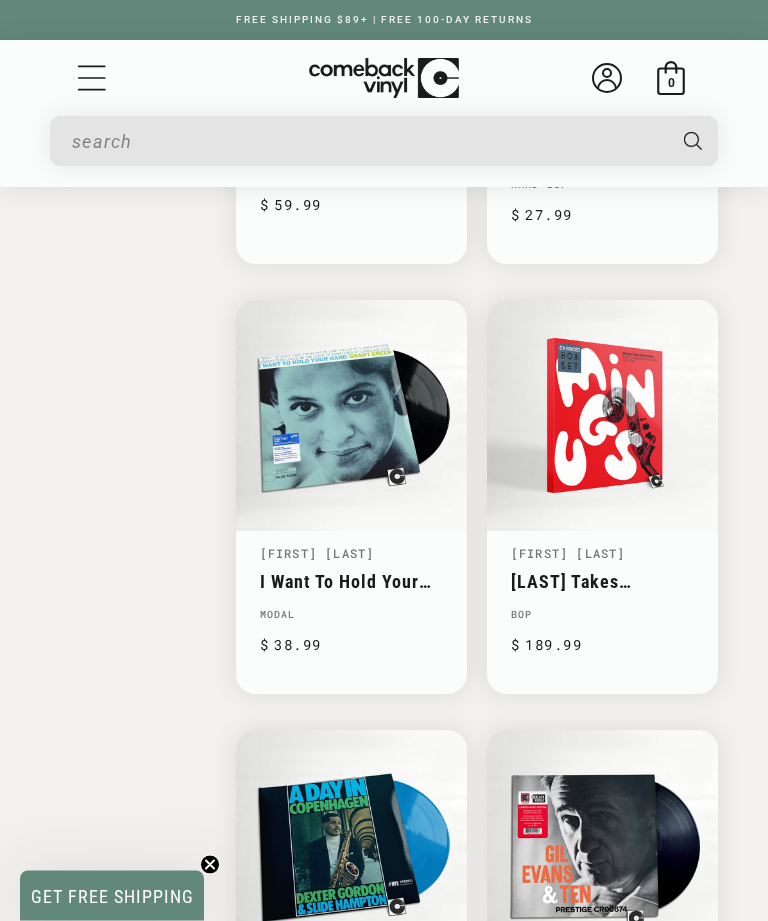 scroll, scrollTop: 3157, scrollLeft: 0, axis: vertical 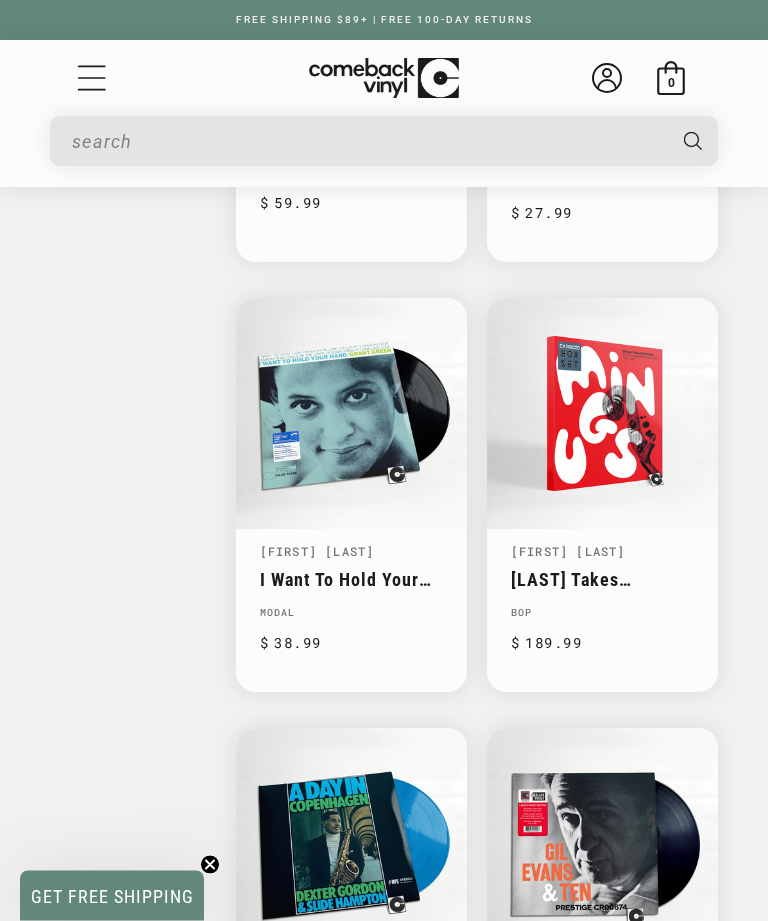 click on "[LAST] takes [CITY] - The complete [VENUE] Dates 1961 - 1962" at bounding box center (602, 580) 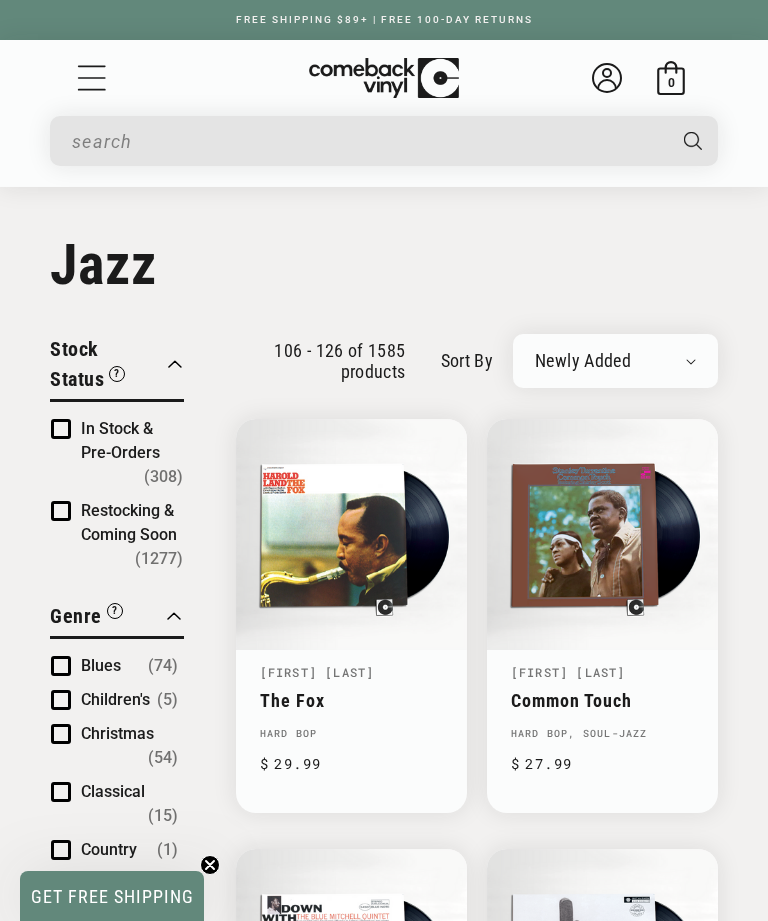 scroll, scrollTop: 187, scrollLeft: 0, axis: vertical 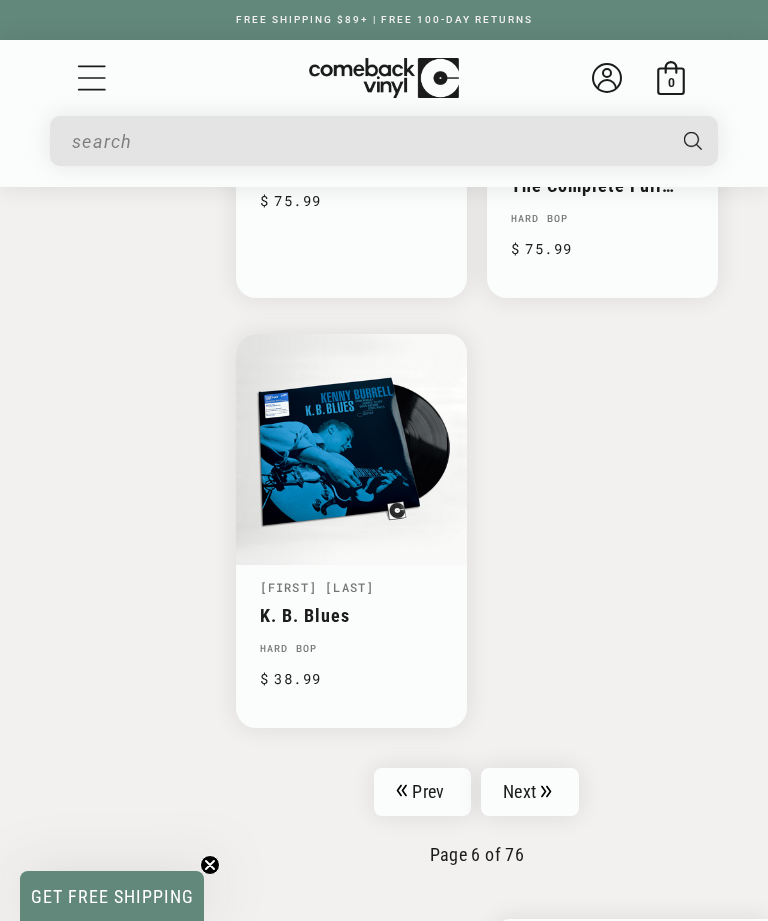 click on "Next" at bounding box center [530, 792] 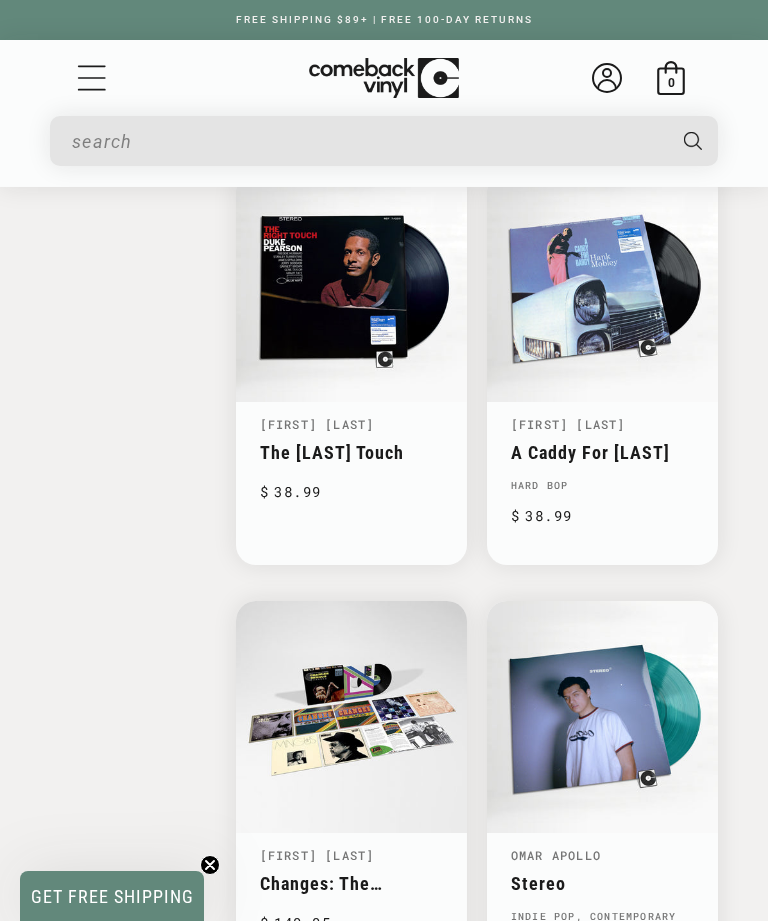 scroll, scrollTop: 0, scrollLeft: 0, axis: both 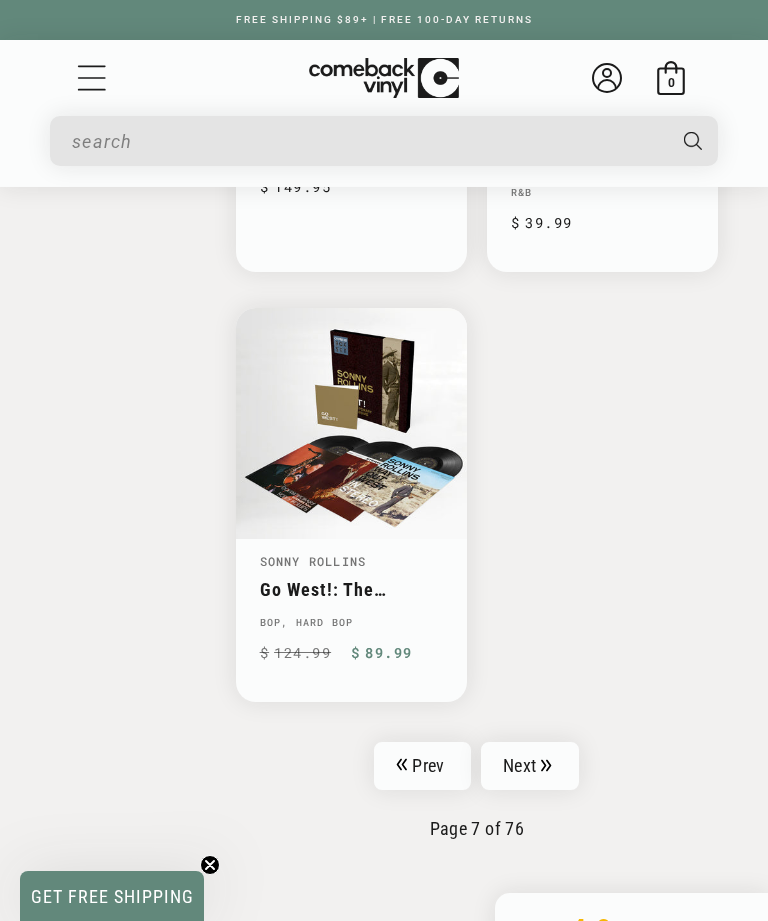 click on "Next" at bounding box center [530, 766] 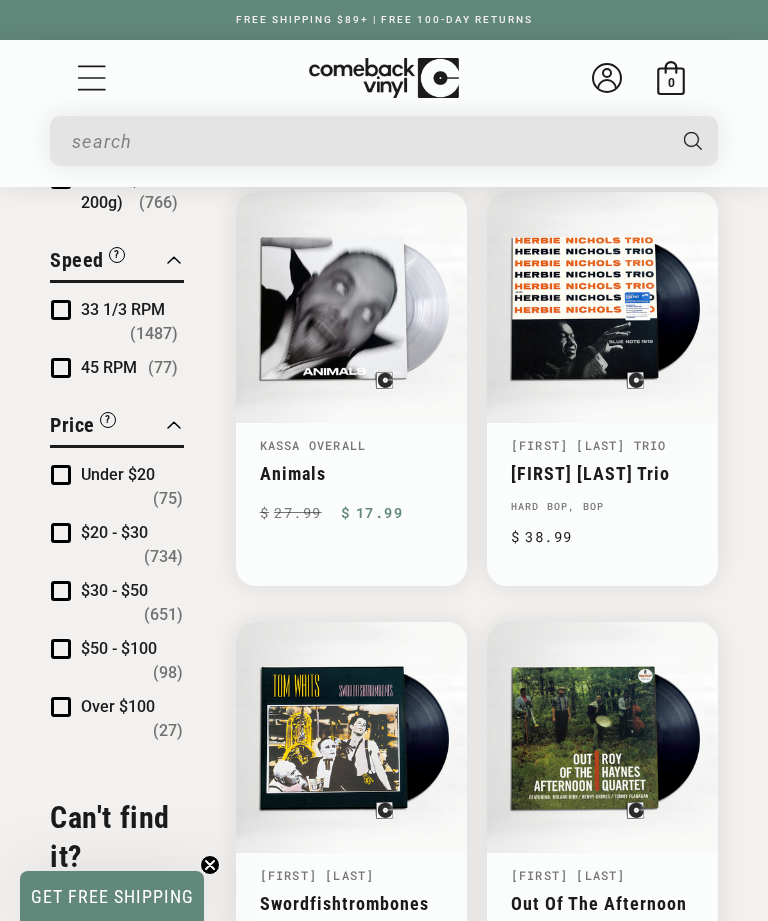 scroll, scrollTop: 0, scrollLeft: 0, axis: both 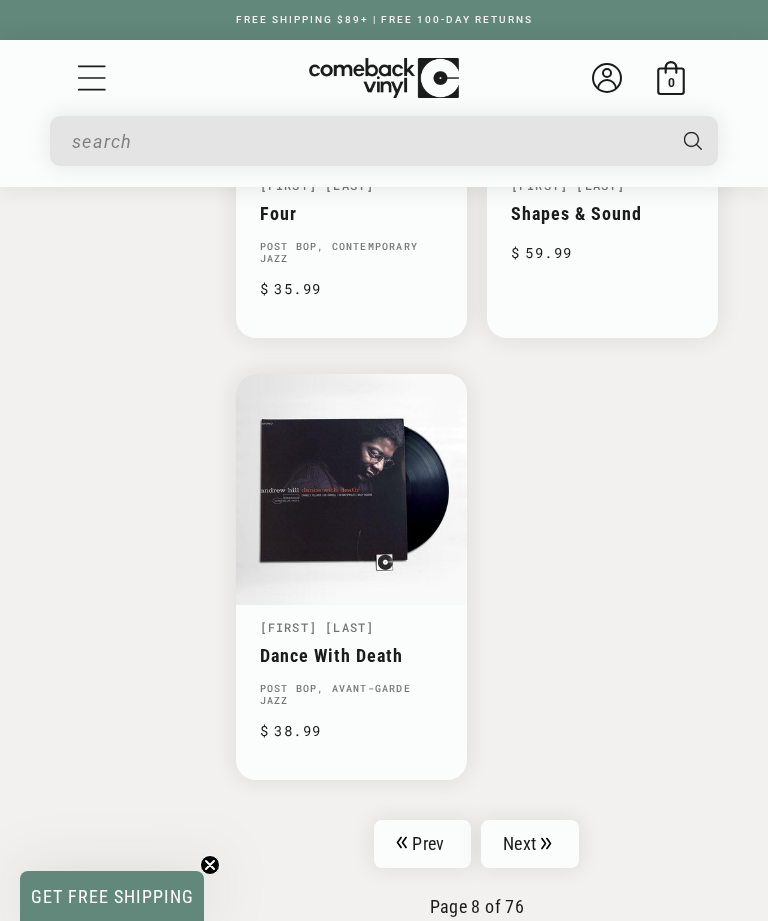 click on "Next" at bounding box center (530, 844) 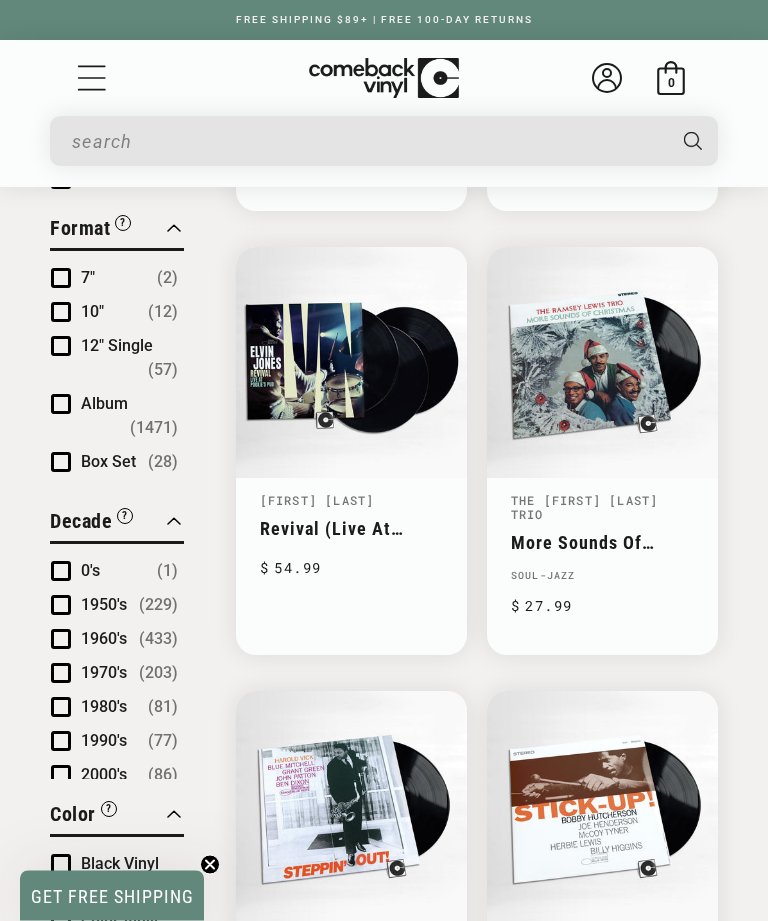 scroll, scrollTop: 1045, scrollLeft: 0, axis: vertical 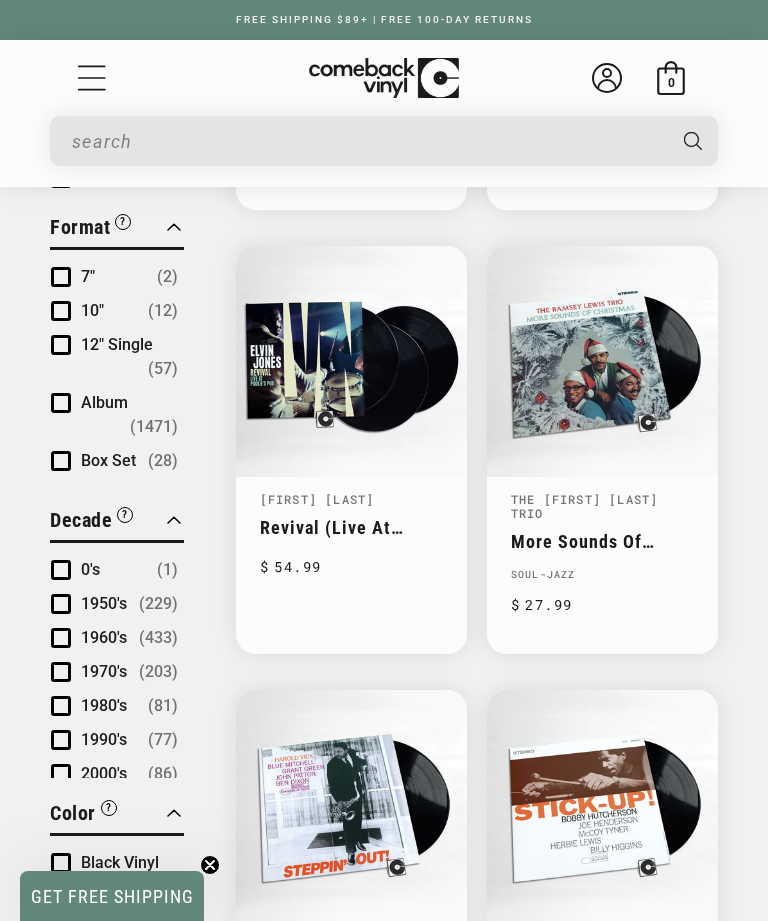 click on "Revival (Live At Pookie's Pub)" at bounding box center [351, 527] 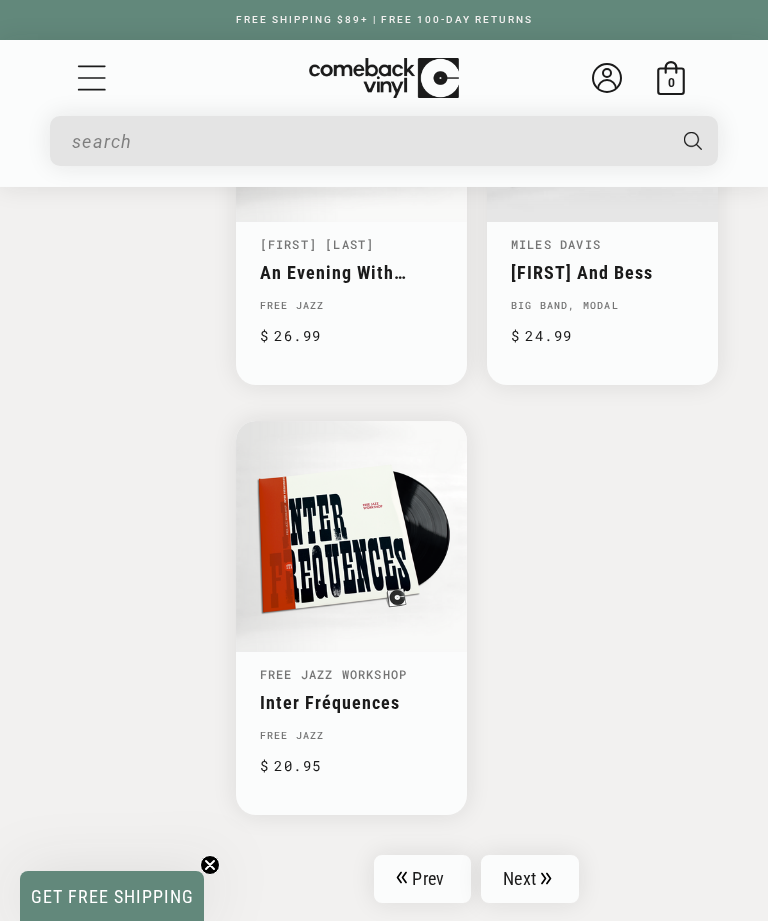 scroll, scrollTop: 4426, scrollLeft: 0, axis: vertical 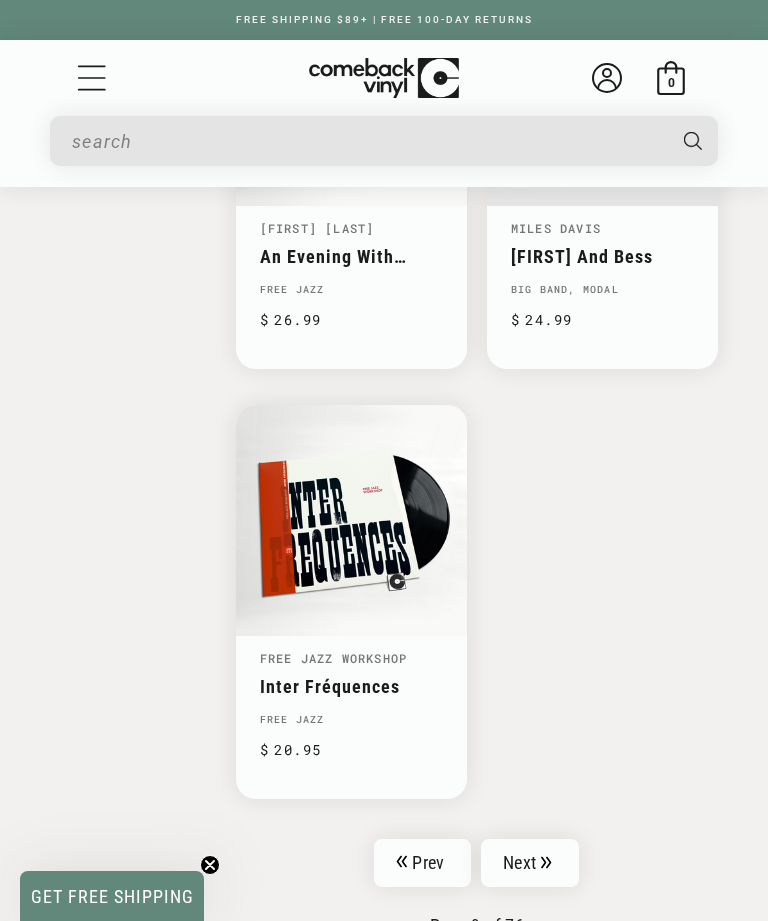 click on "Next" at bounding box center [530, 863] 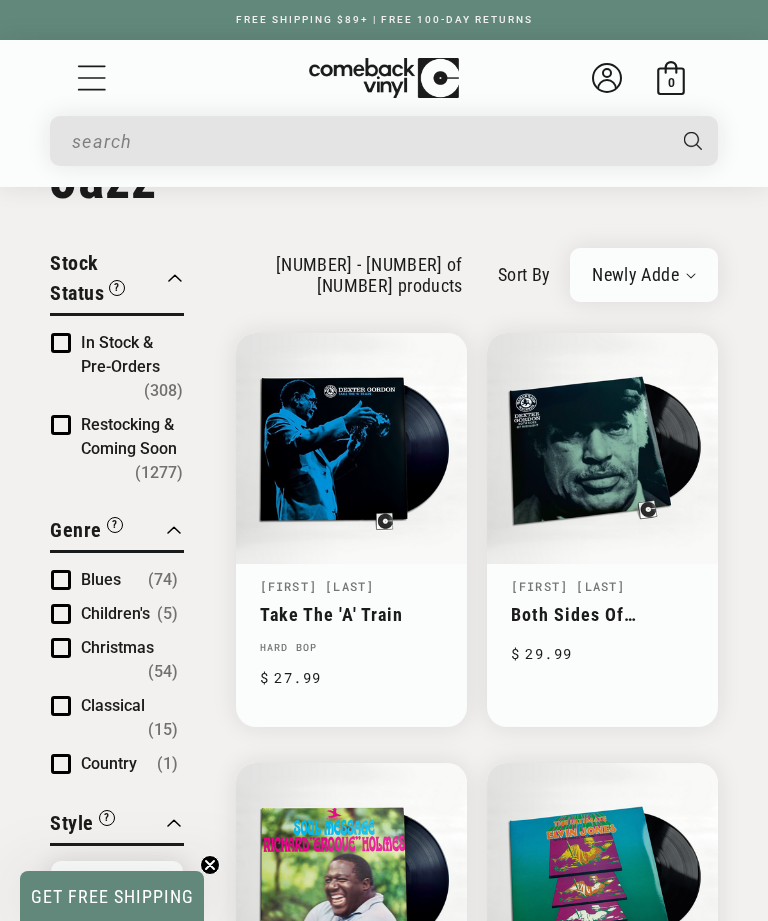 scroll, scrollTop: 0, scrollLeft: 0, axis: both 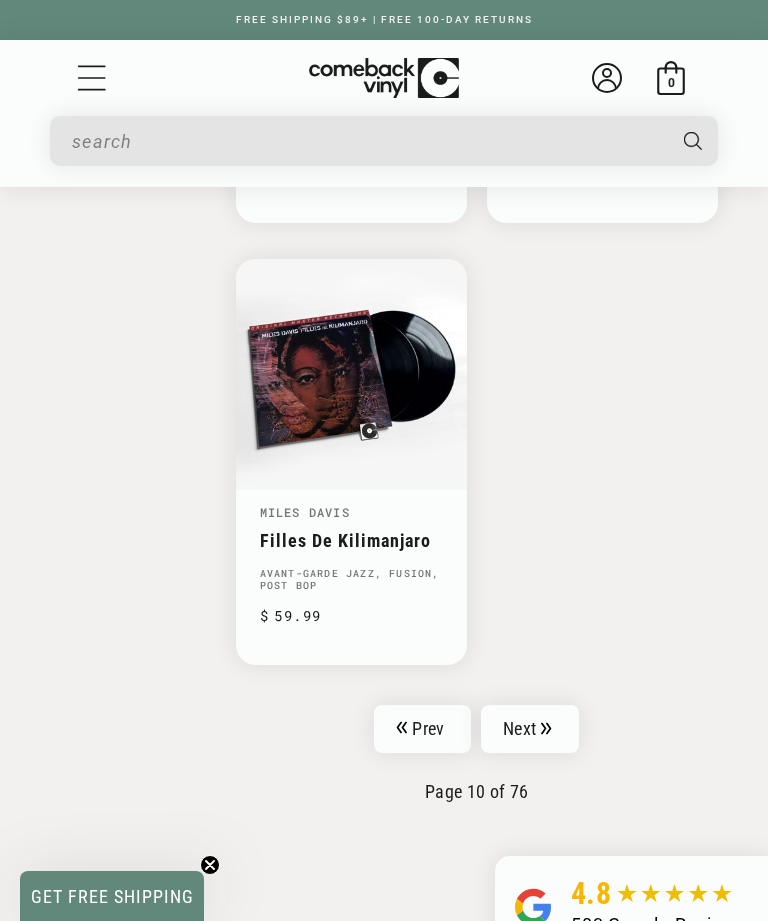 click on "Next" at bounding box center [530, 729] 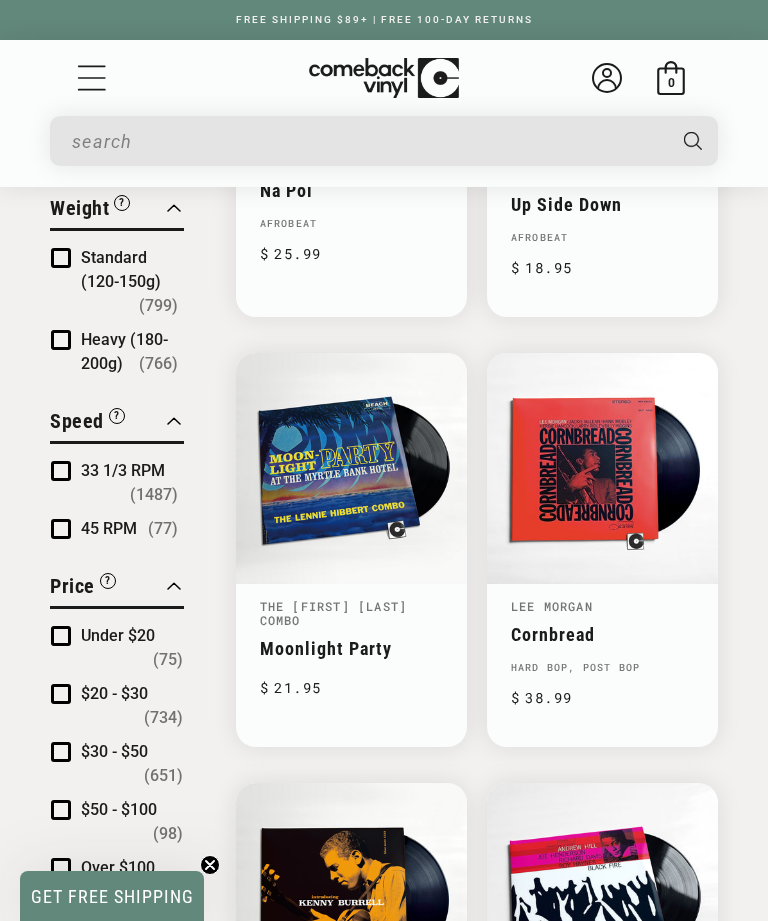 scroll, scrollTop: 0, scrollLeft: 0, axis: both 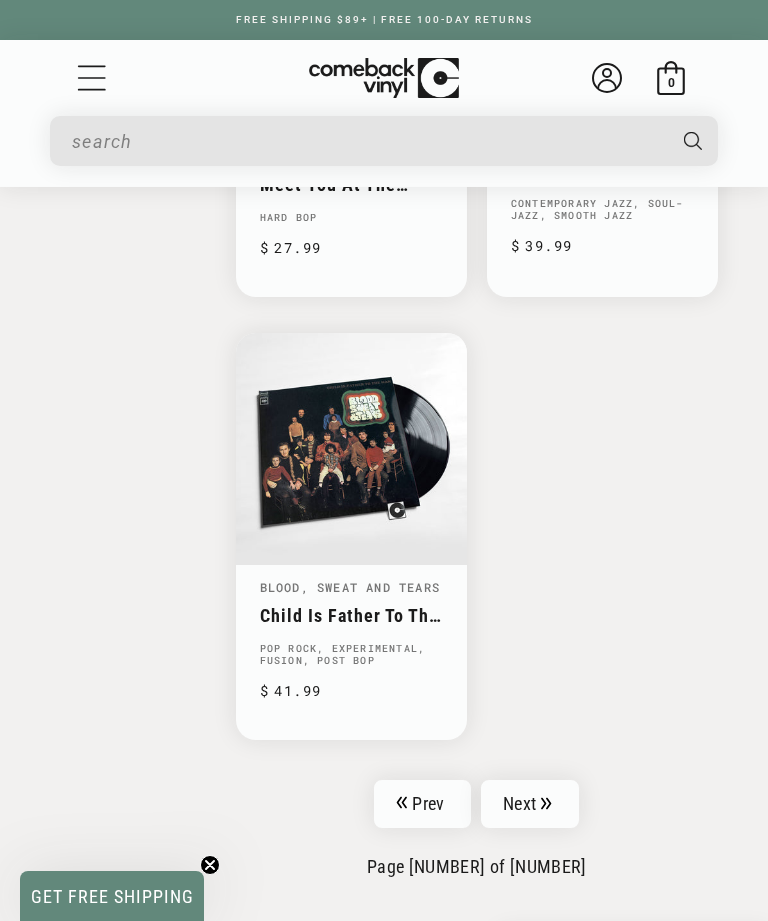 click on "Next" at bounding box center [530, 804] 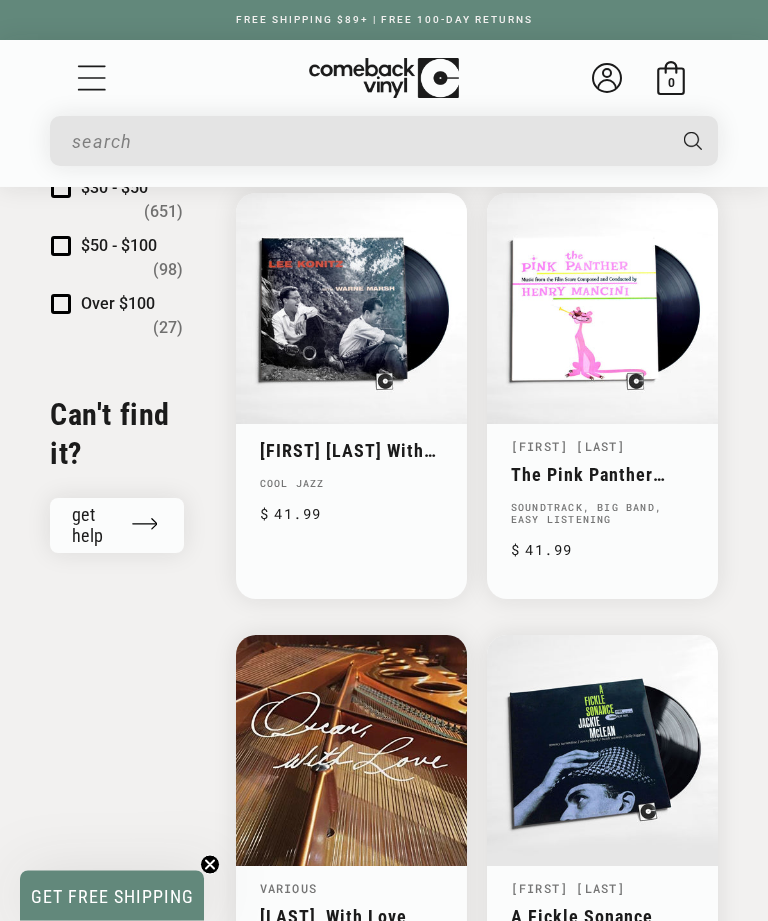 scroll, scrollTop: 2404, scrollLeft: 0, axis: vertical 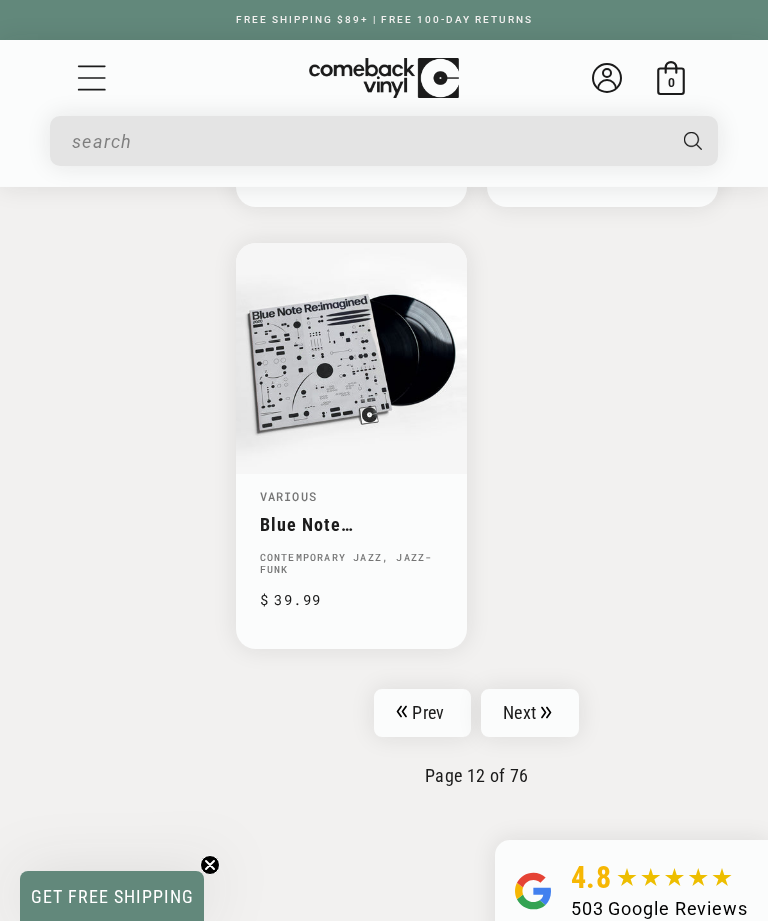 click on "Next" at bounding box center (530, 713) 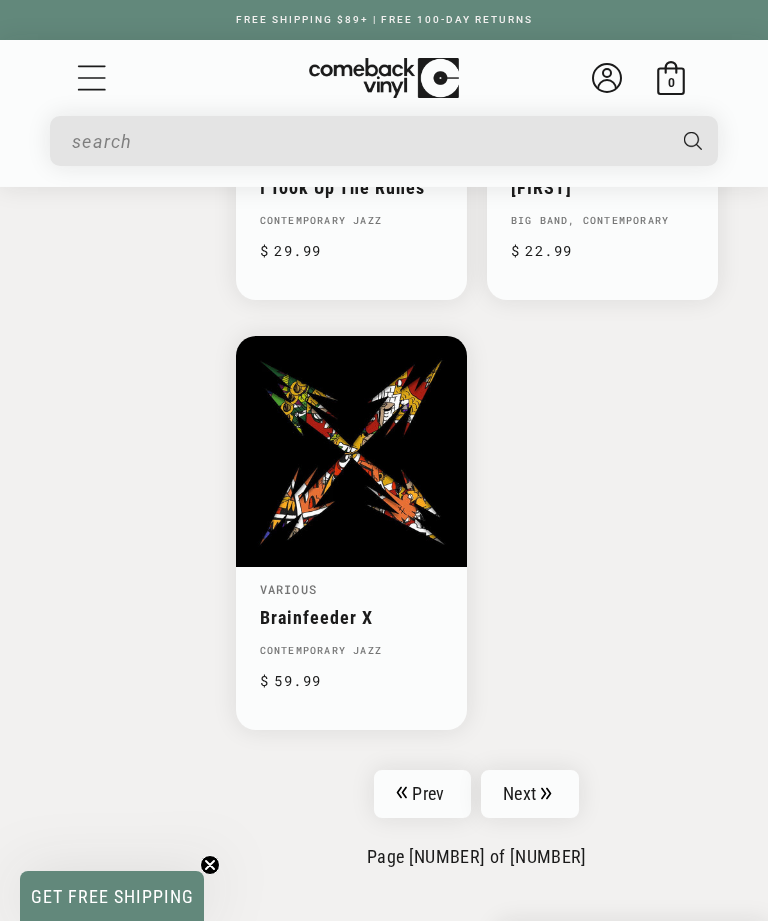 scroll, scrollTop: 0, scrollLeft: 0, axis: both 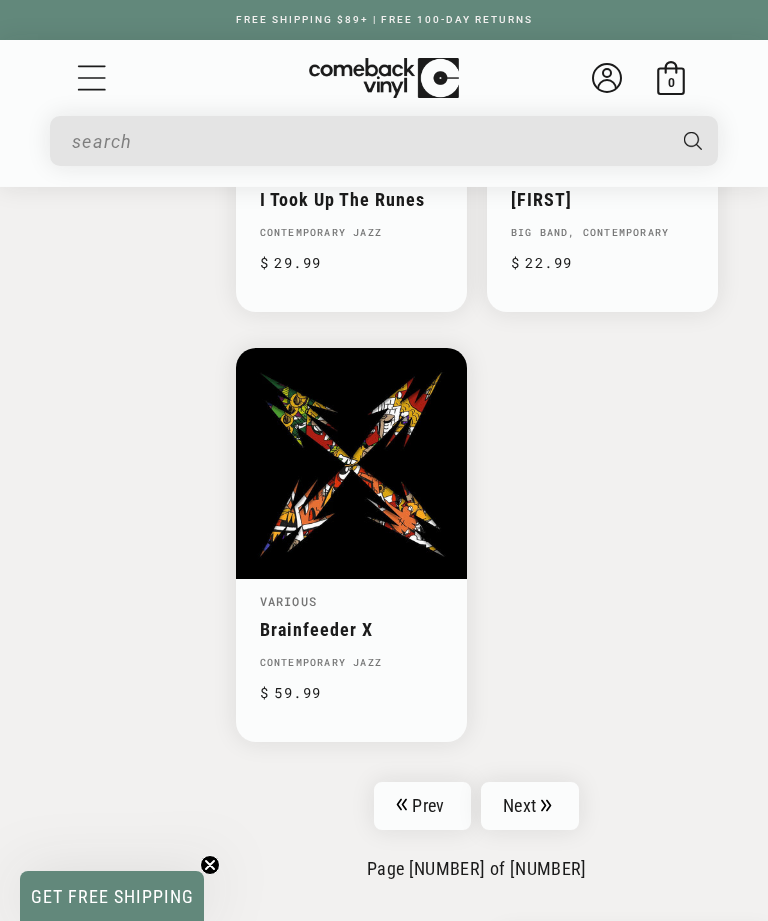 click on "Next" at bounding box center [530, 806] 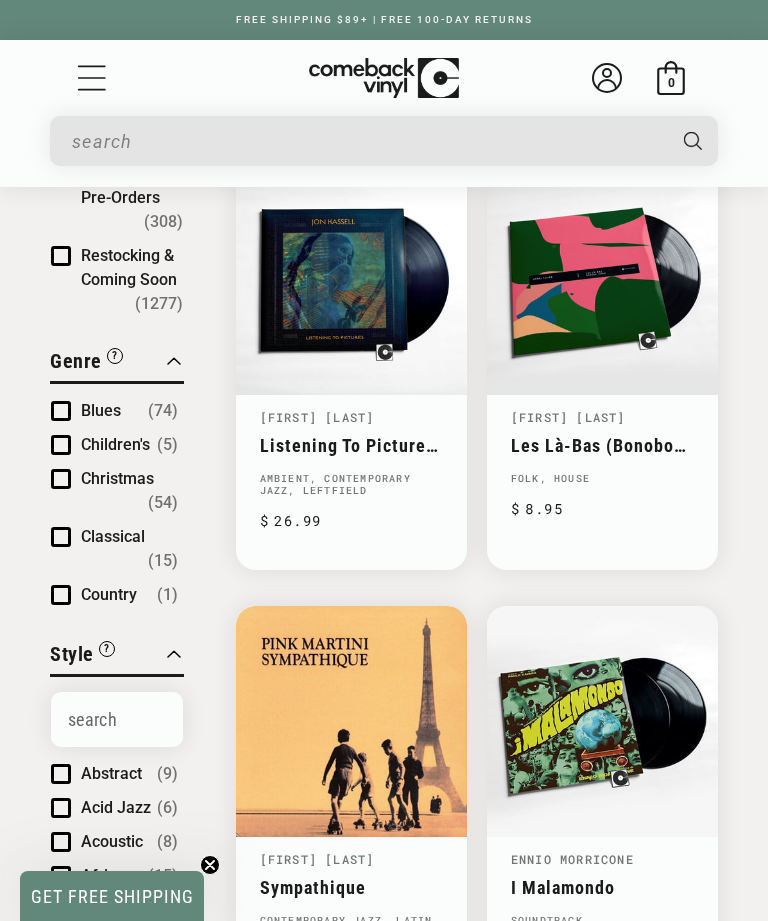 scroll, scrollTop: 0, scrollLeft: 0, axis: both 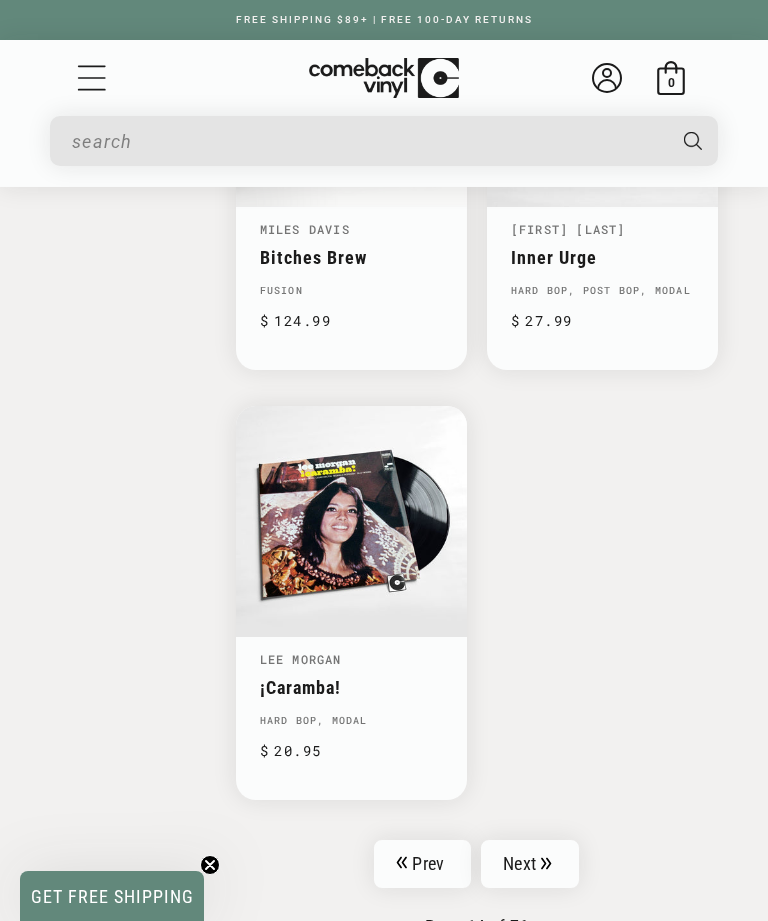 click 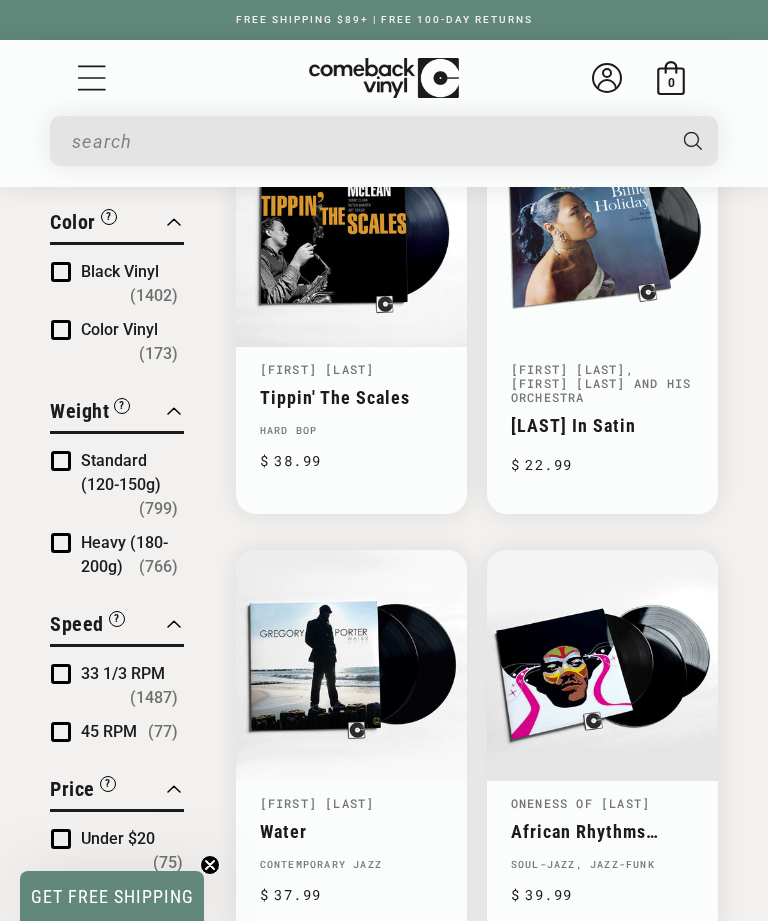 scroll, scrollTop: 1782, scrollLeft: 0, axis: vertical 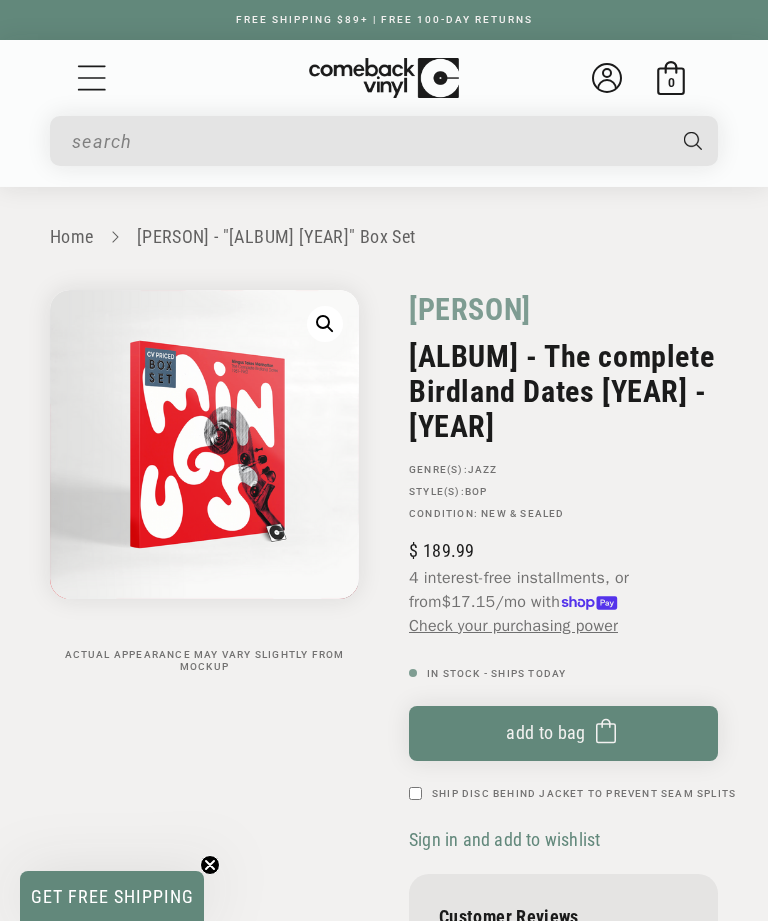 click on "Open media 1 in modal" at bounding box center [325, 324] 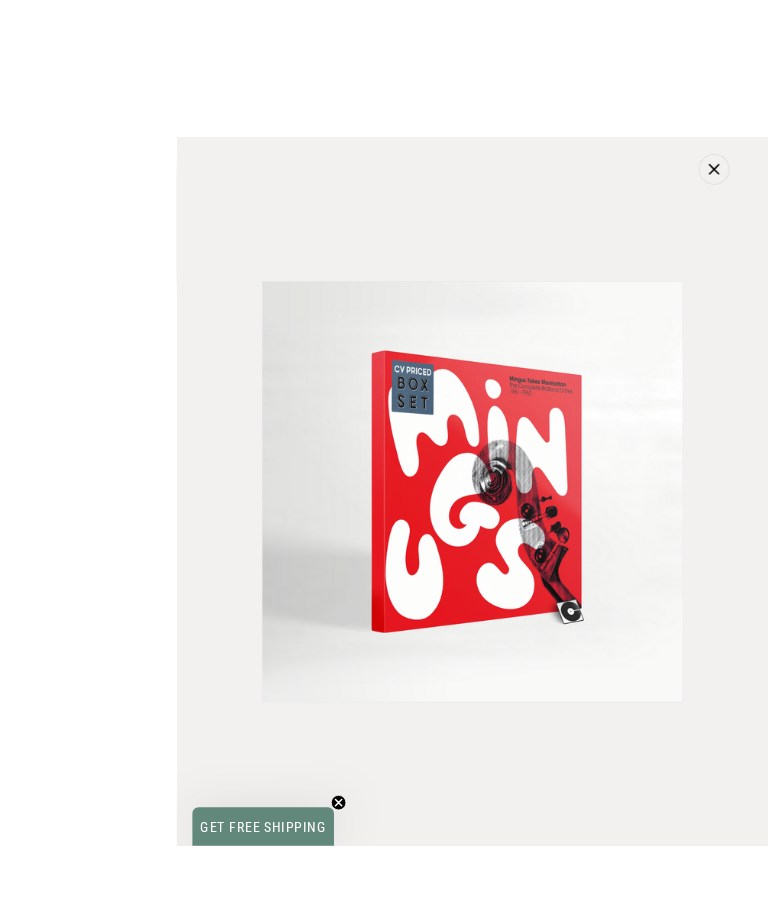 scroll, scrollTop: 4, scrollLeft: 0, axis: vertical 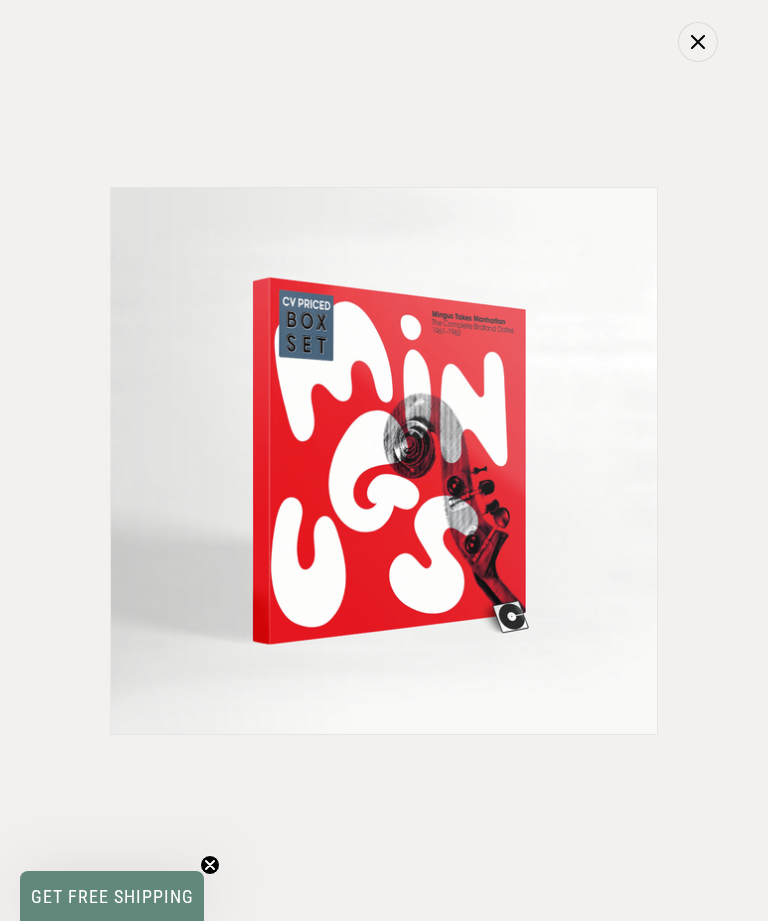 click at bounding box center (698, 42) 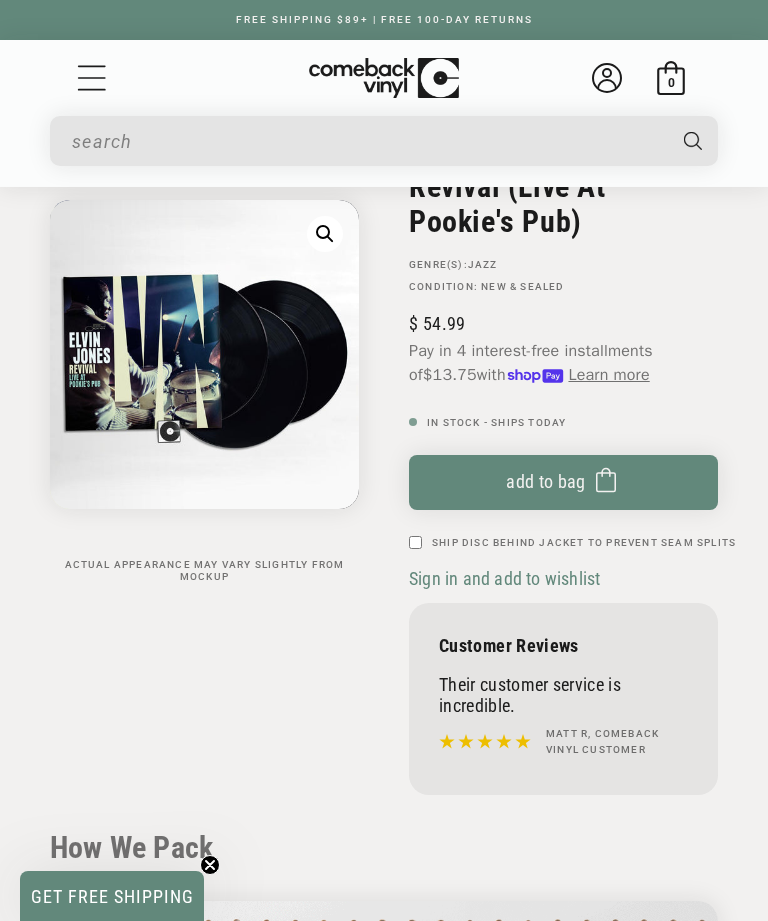 scroll, scrollTop: 165, scrollLeft: 0, axis: vertical 